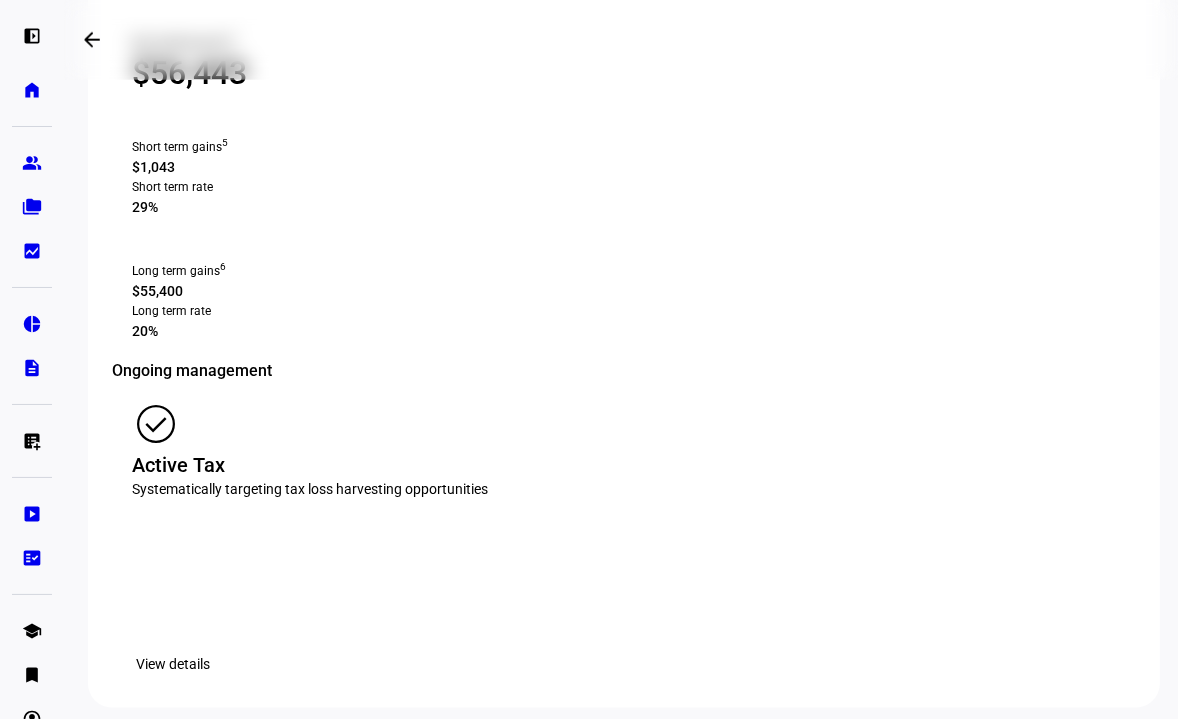 scroll, scrollTop: 2348, scrollLeft: 0, axis: vertical 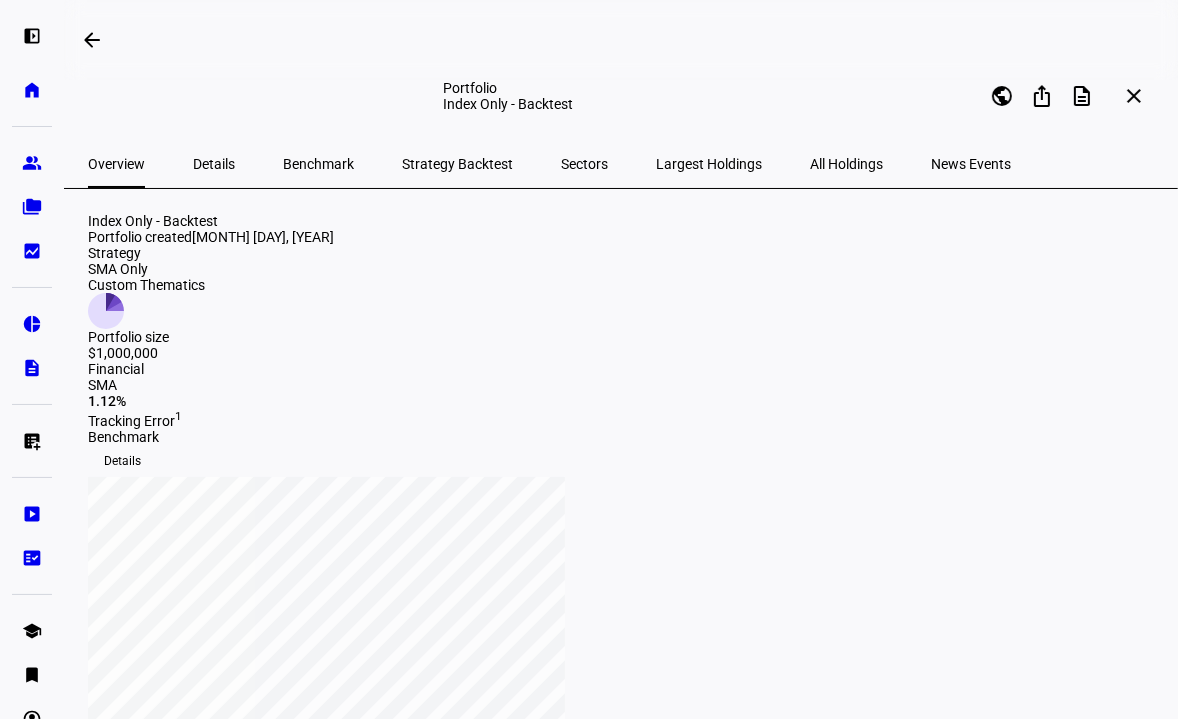 drag, startPoint x: 112, startPoint y: 228, endPoint x: 338, endPoint y: 218, distance: 226.22113 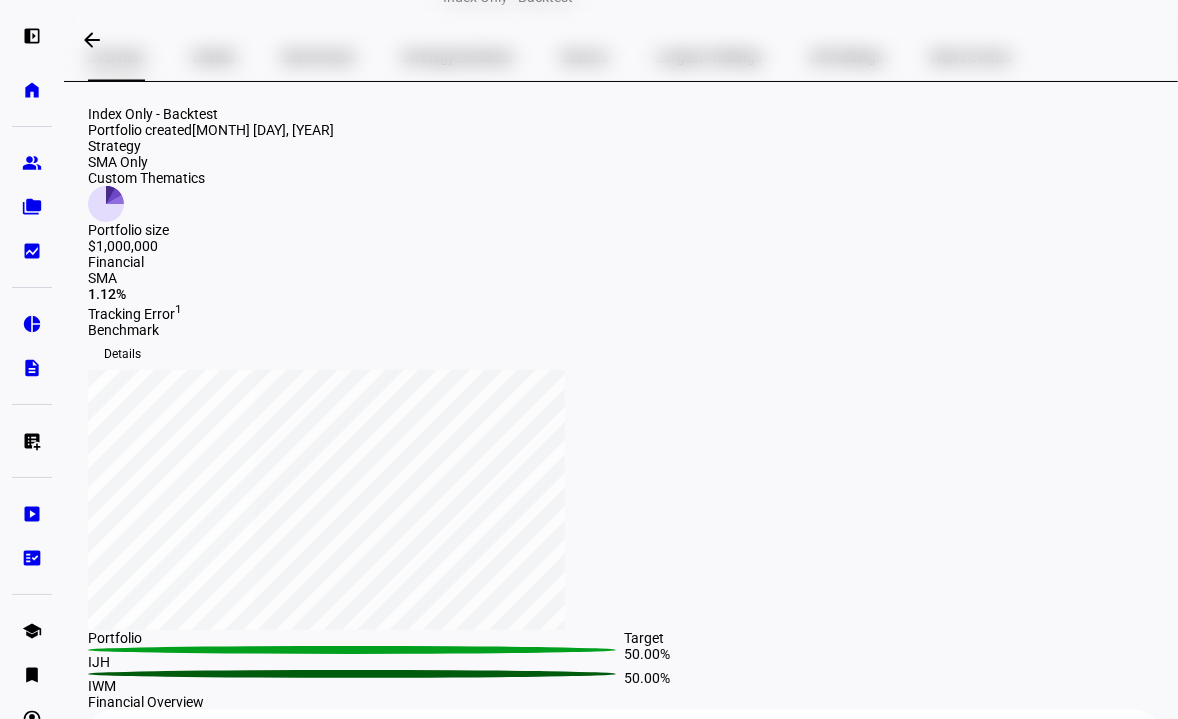 scroll, scrollTop: 0, scrollLeft: 0, axis: both 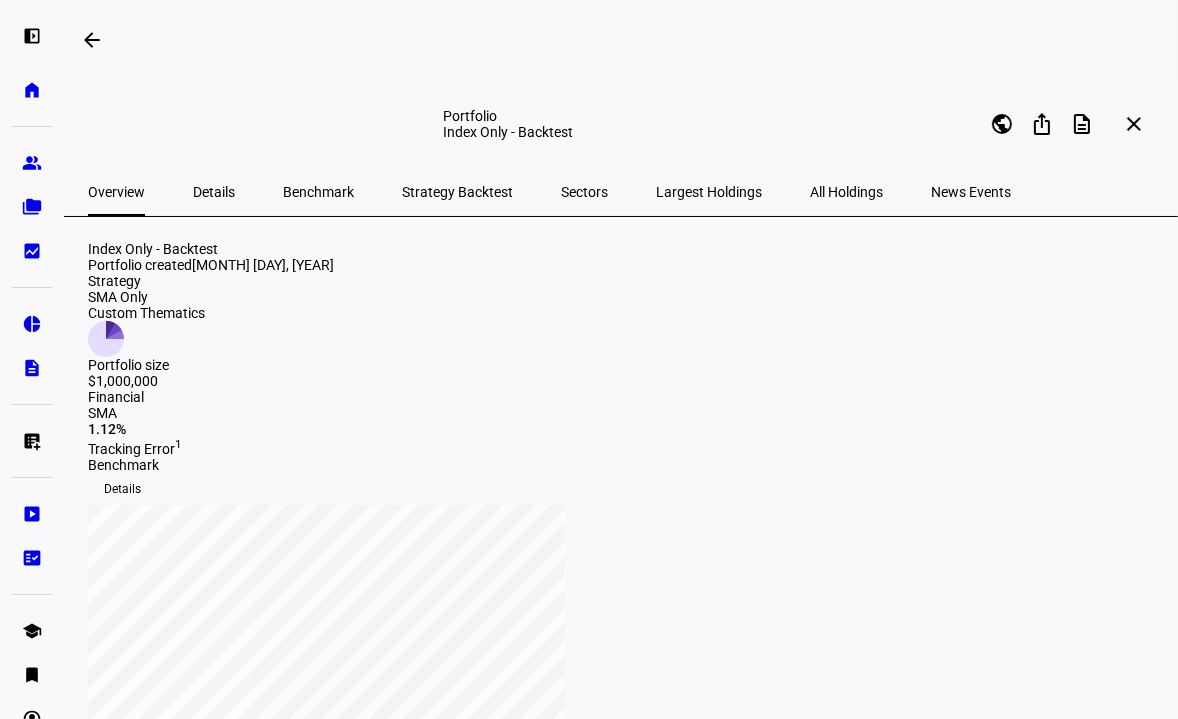 click on "Details" at bounding box center (214, 192) 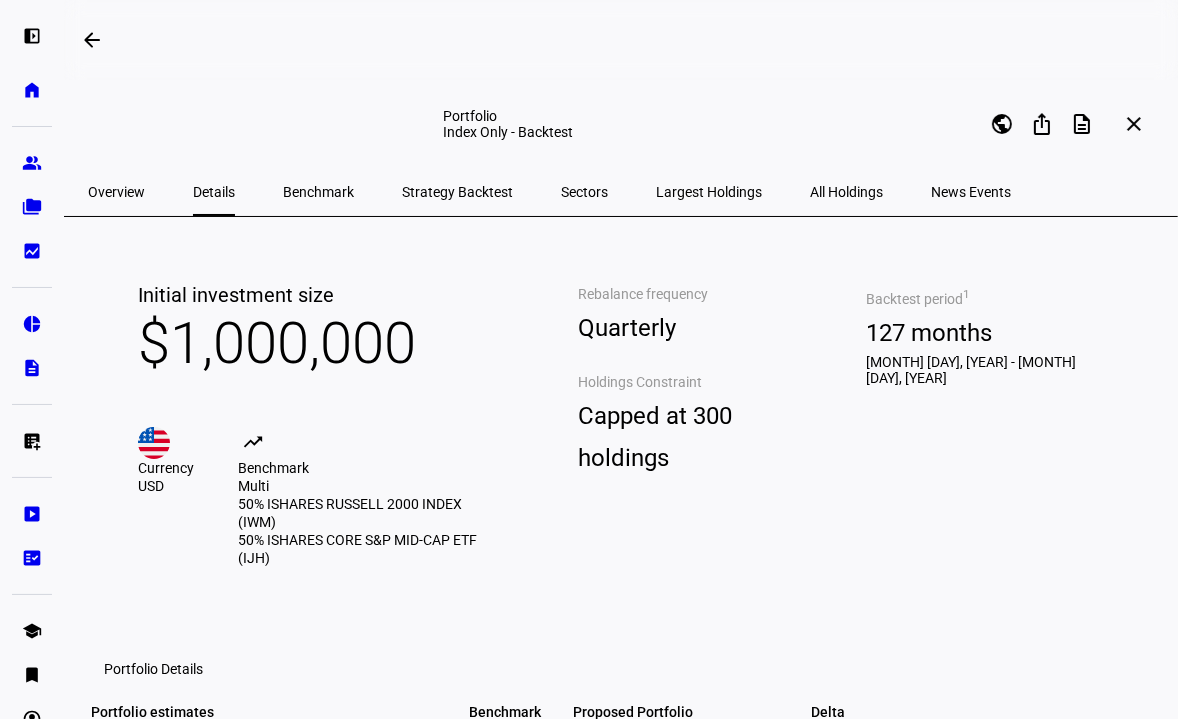 scroll, scrollTop: 178, scrollLeft: 0, axis: vertical 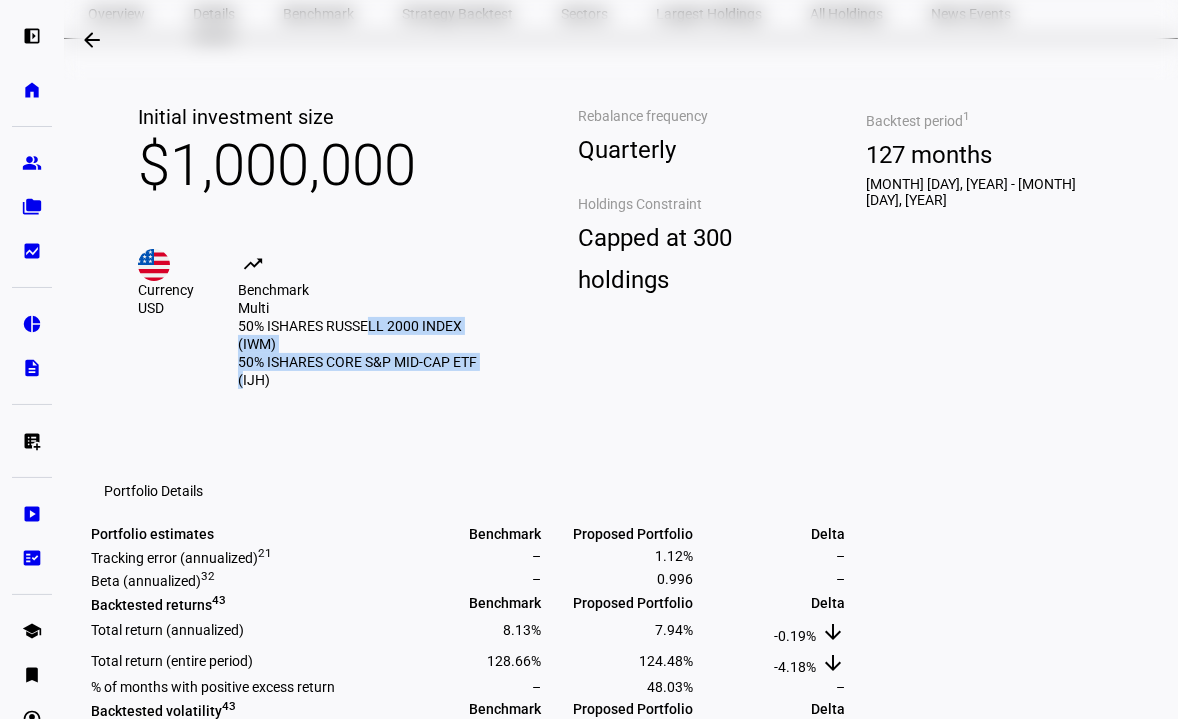 drag, startPoint x: 390, startPoint y: 384, endPoint x: 511, endPoint y: 405, distance: 122.80879 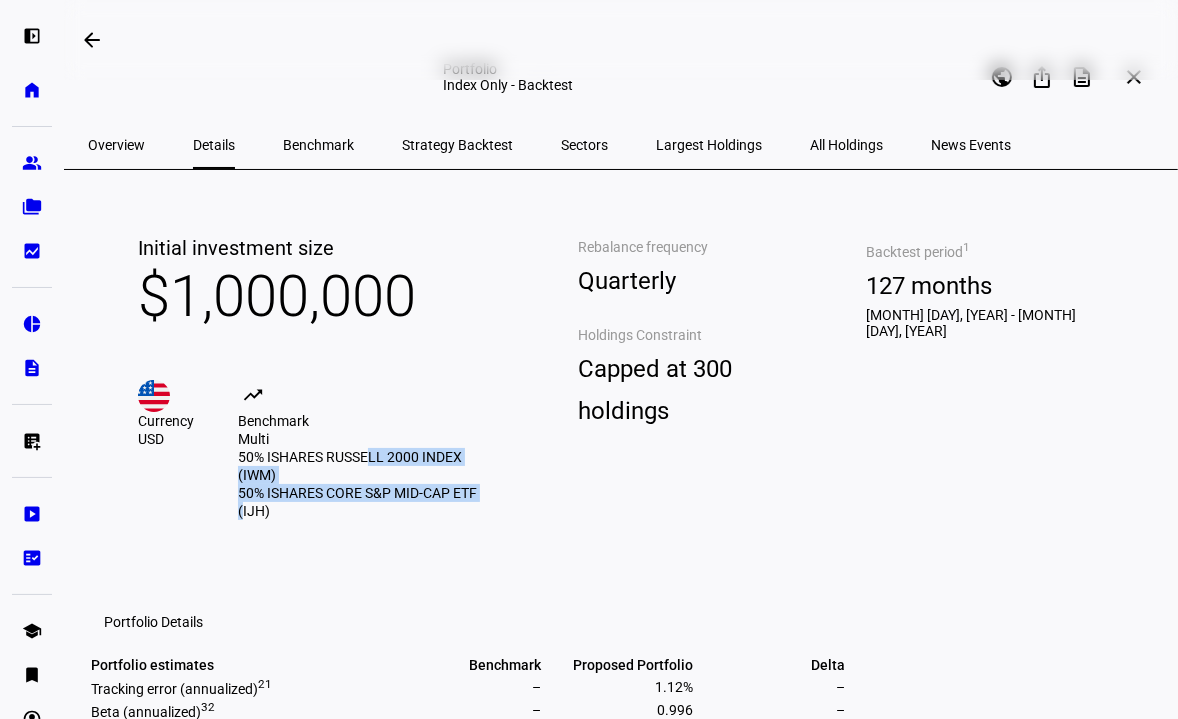 scroll, scrollTop: 48, scrollLeft: 0, axis: vertical 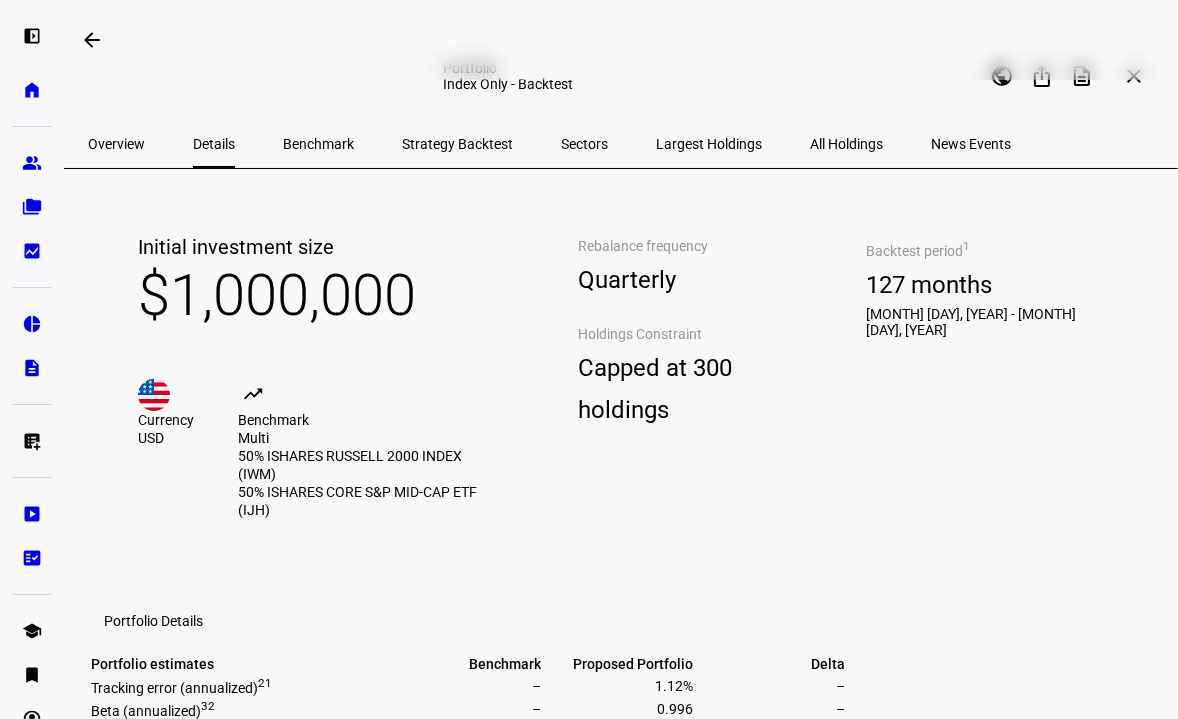 click on "Overview" at bounding box center [116, 144] 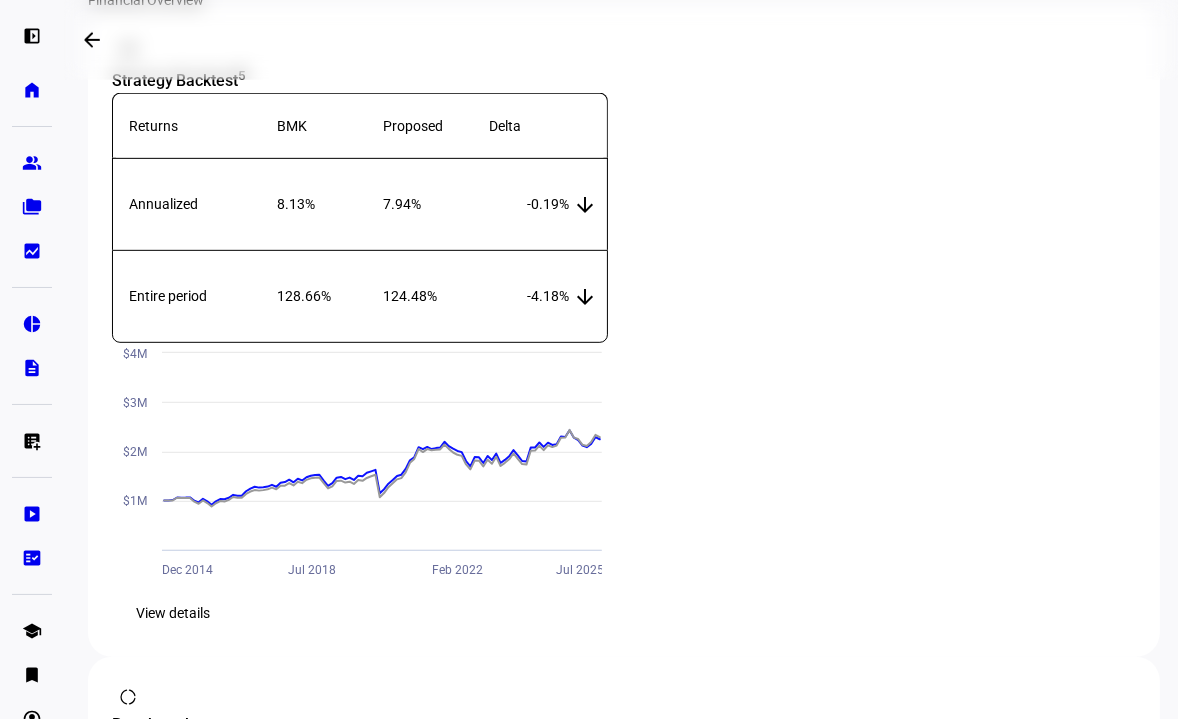 scroll, scrollTop: 817, scrollLeft: 0, axis: vertical 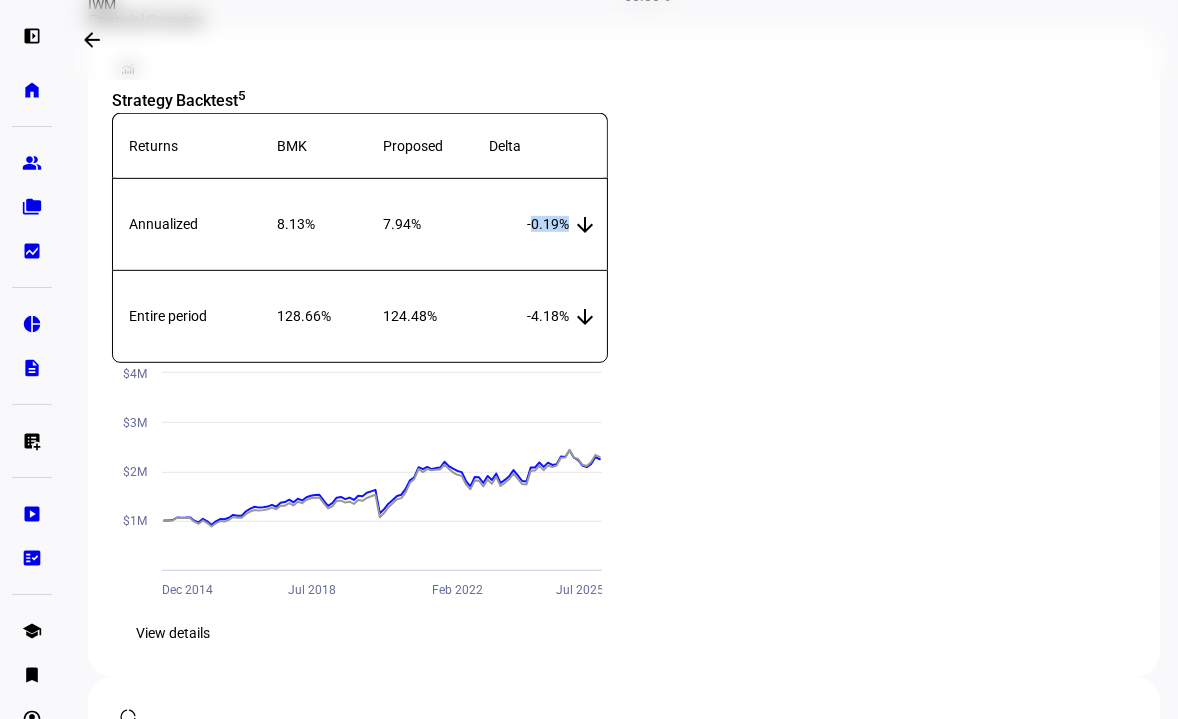 drag, startPoint x: 560, startPoint y: 335, endPoint x: 521, endPoint y: 331, distance: 39.20459 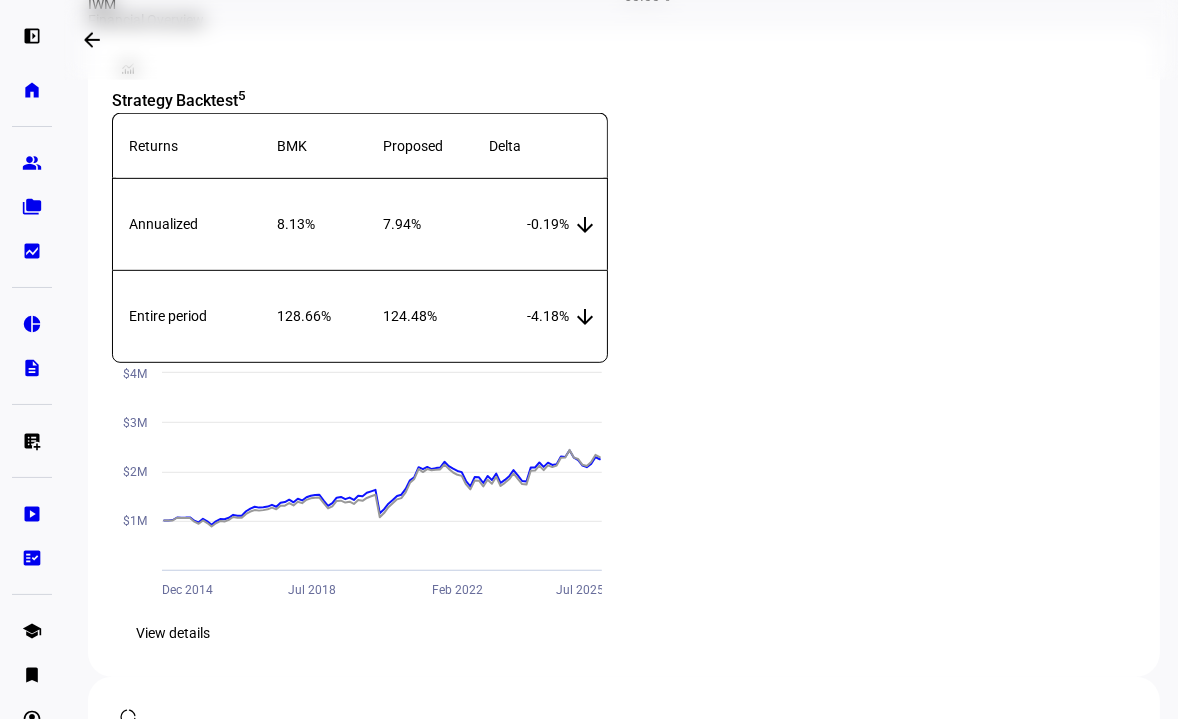 drag, startPoint x: 561, startPoint y: 414, endPoint x: 658, endPoint y: 409, distance: 97.128784 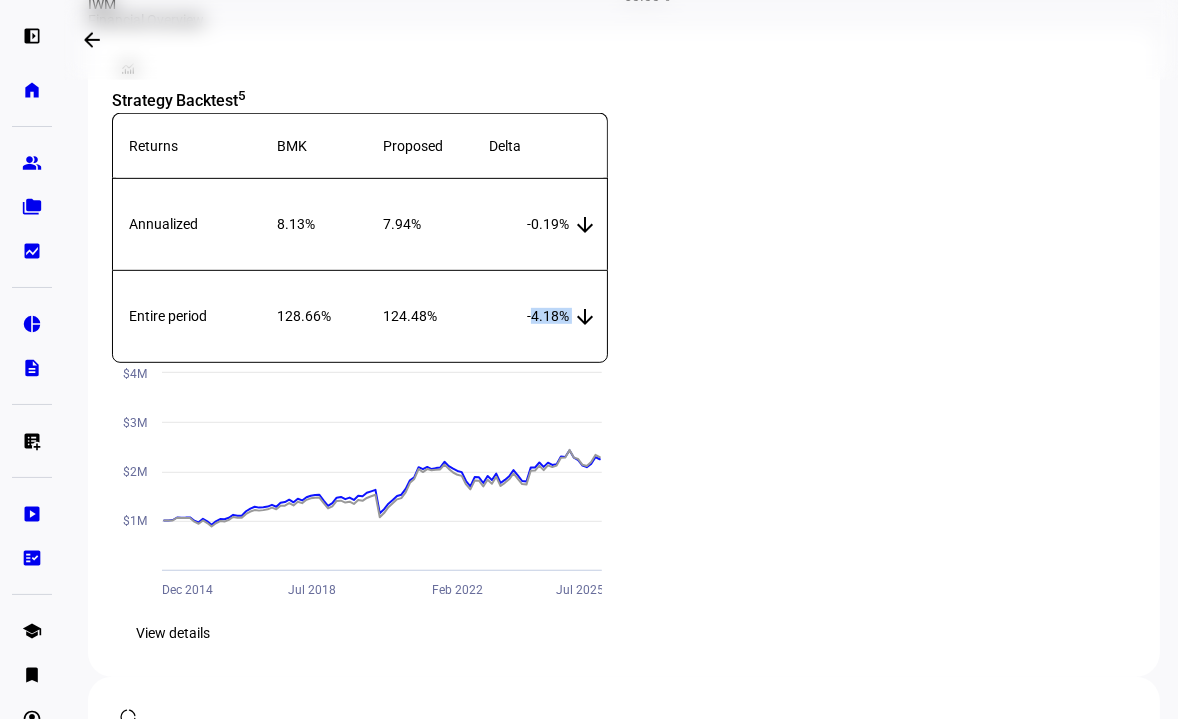 drag, startPoint x: 531, startPoint y: 423, endPoint x: 563, endPoint y: 428, distance: 32.38827 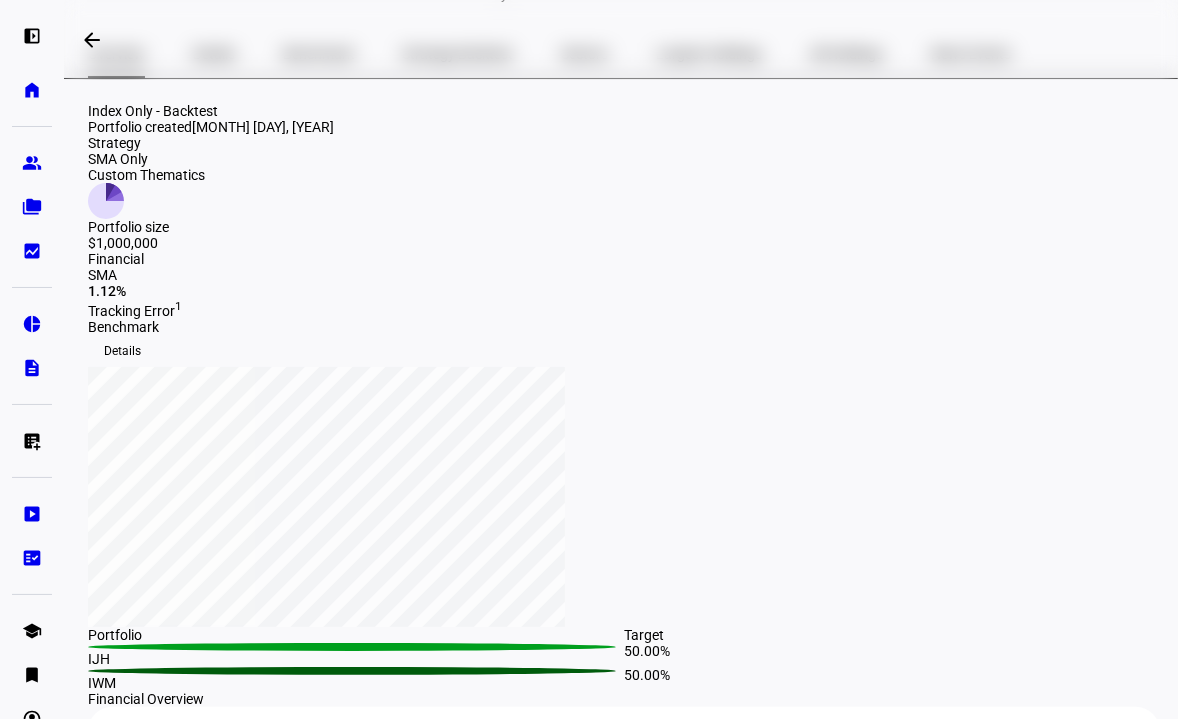 scroll, scrollTop: 0, scrollLeft: 0, axis: both 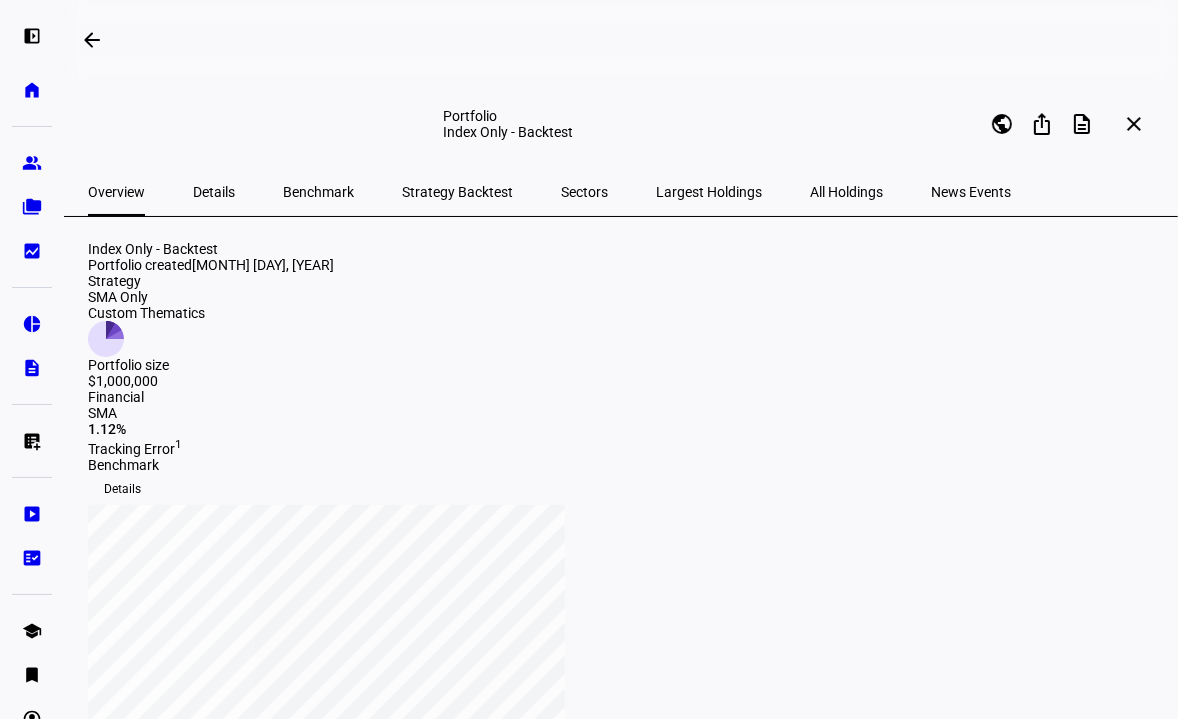 click on "Details" at bounding box center (214, 192) 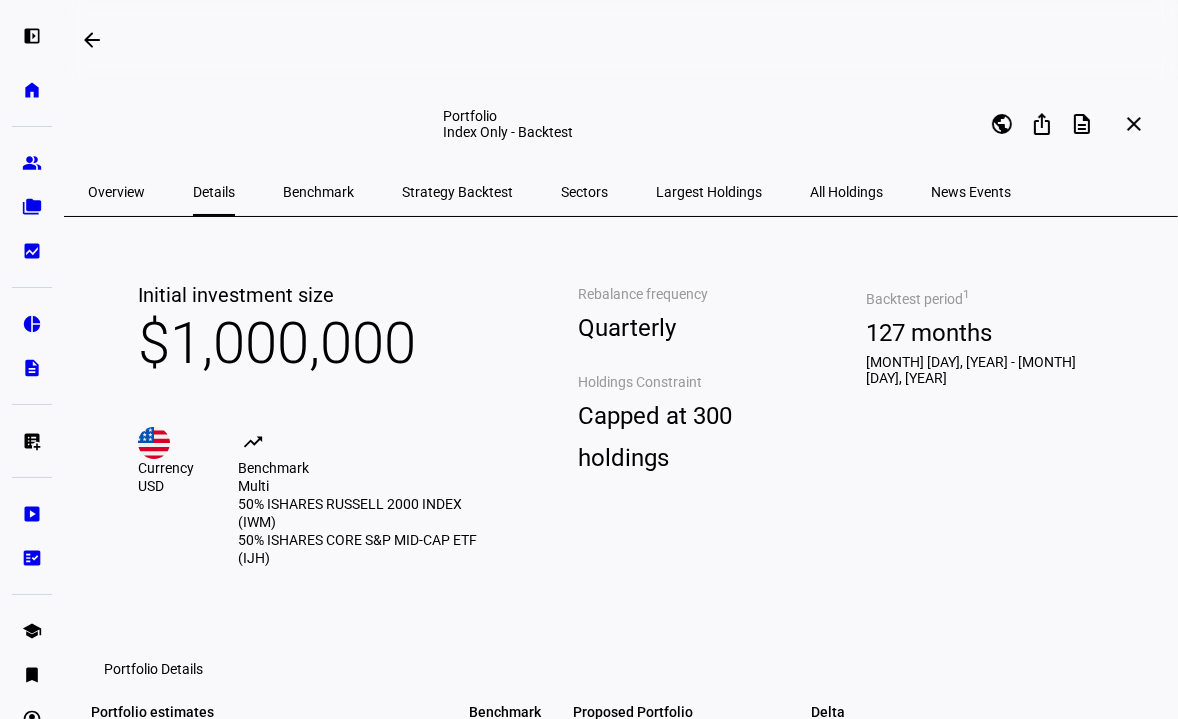scroll, scrollTop: 181, scrollLeft: 0, axis: vertical 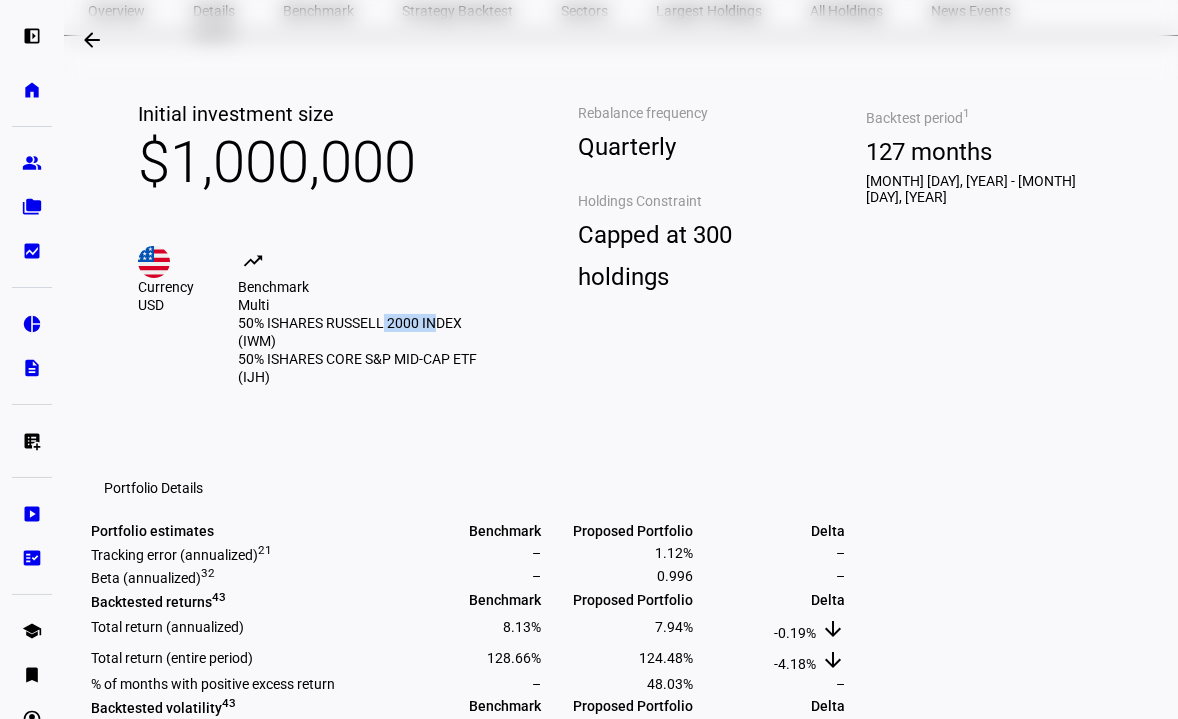drag, startPoint x: 407, startPoint y: 379, endPoint x: 457, endPoint y: 375, distance: 50.159744 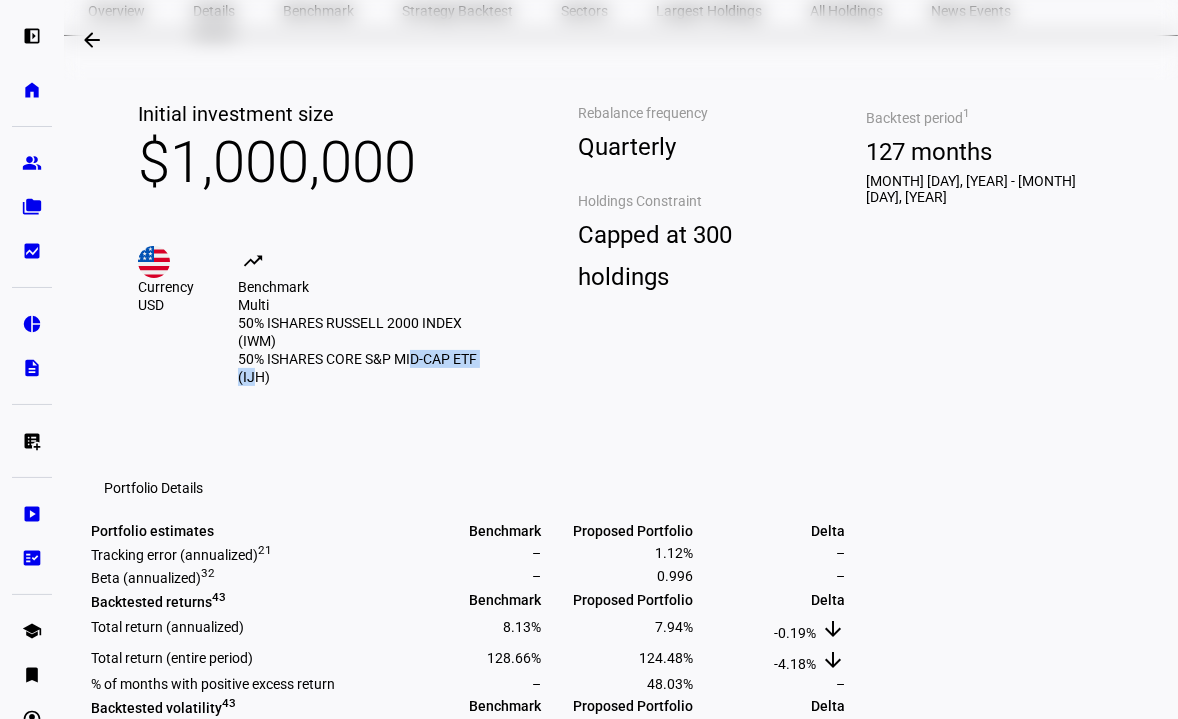 drag, startPoint x: 433, startPoint y: 400, endPoint x: 521, endPoint y: 407, distance: 88.27797 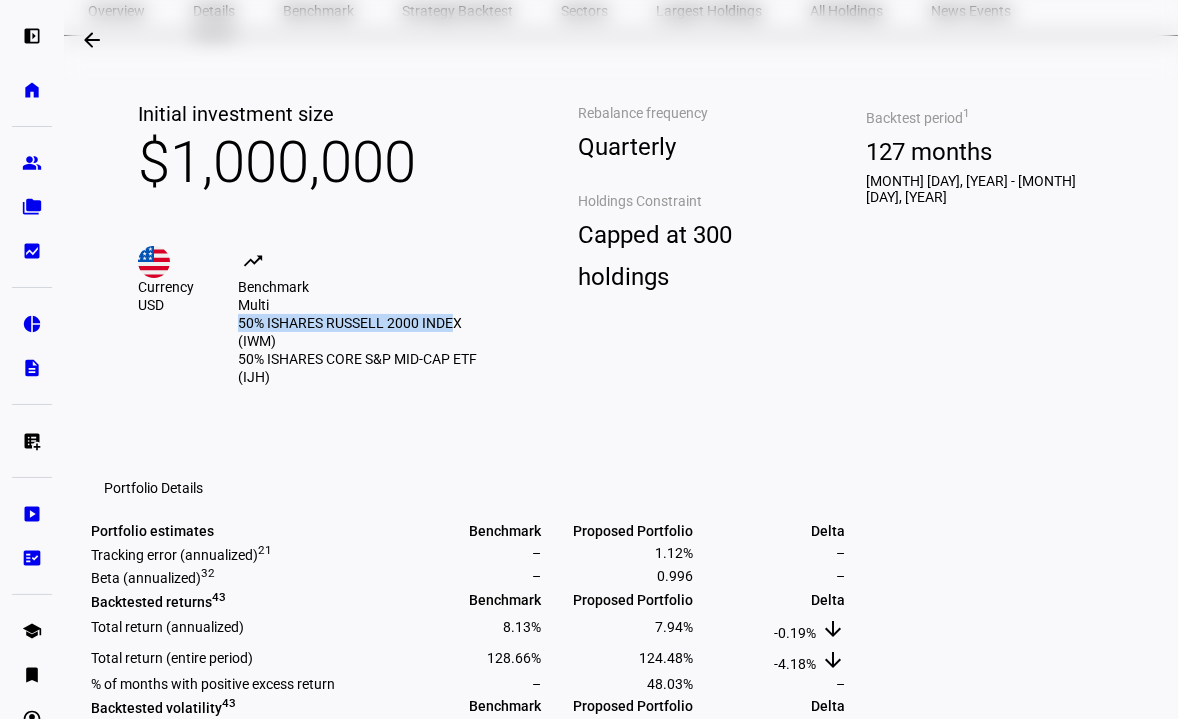 drag, startPoint x: 451, startPoint y: 372, endPoint x: 477, endPoint y: 378, distance: 26.683329 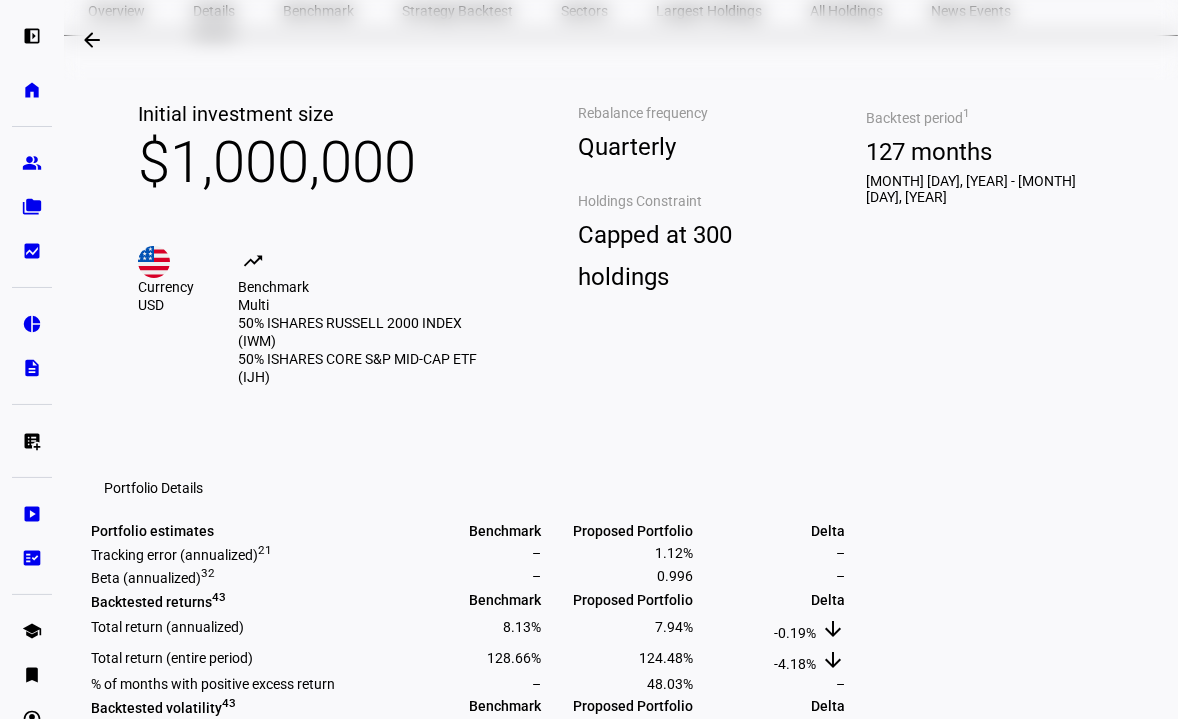 click on "Initial investment size $1,000,000 Currency USD trending_up Benchmark Multi 50% ISHARES RUSSELL 2000 INDEX (IWM) 50% ISHARES CORE S&P MID-CAP ETF (IJH)" 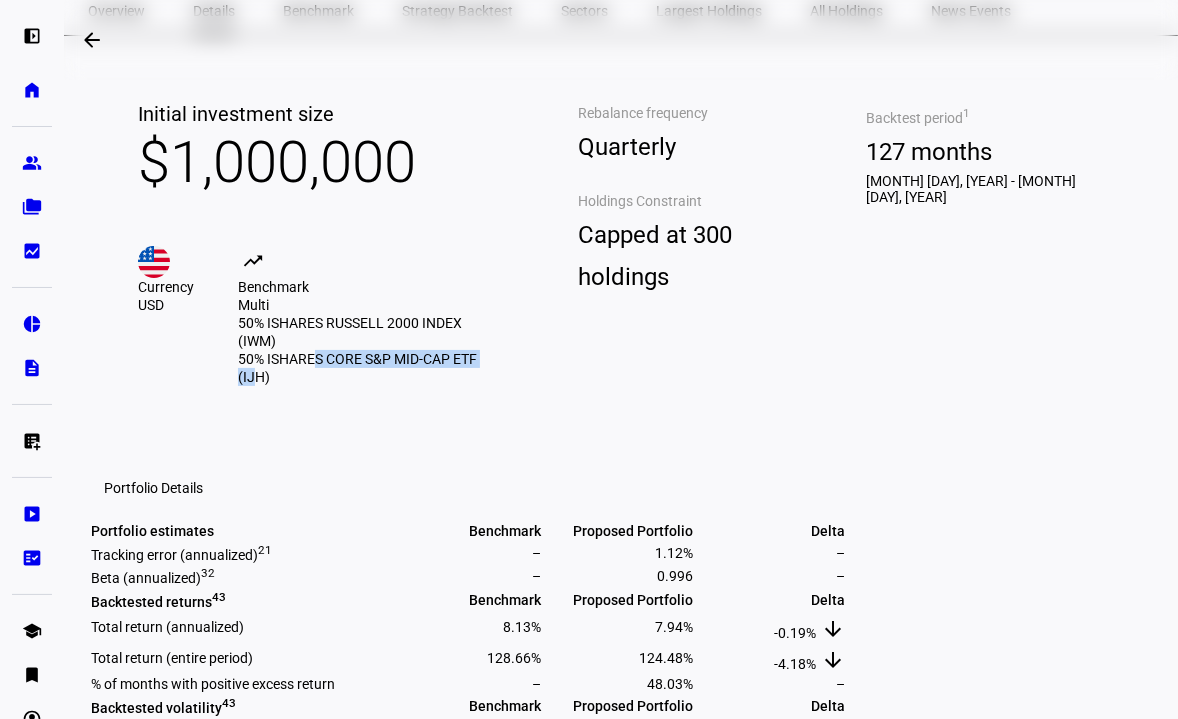 drag, startPoint x: 518, startPoint y: 396, endPoint x: 336, endPoint y: 393, distance: 182.02472 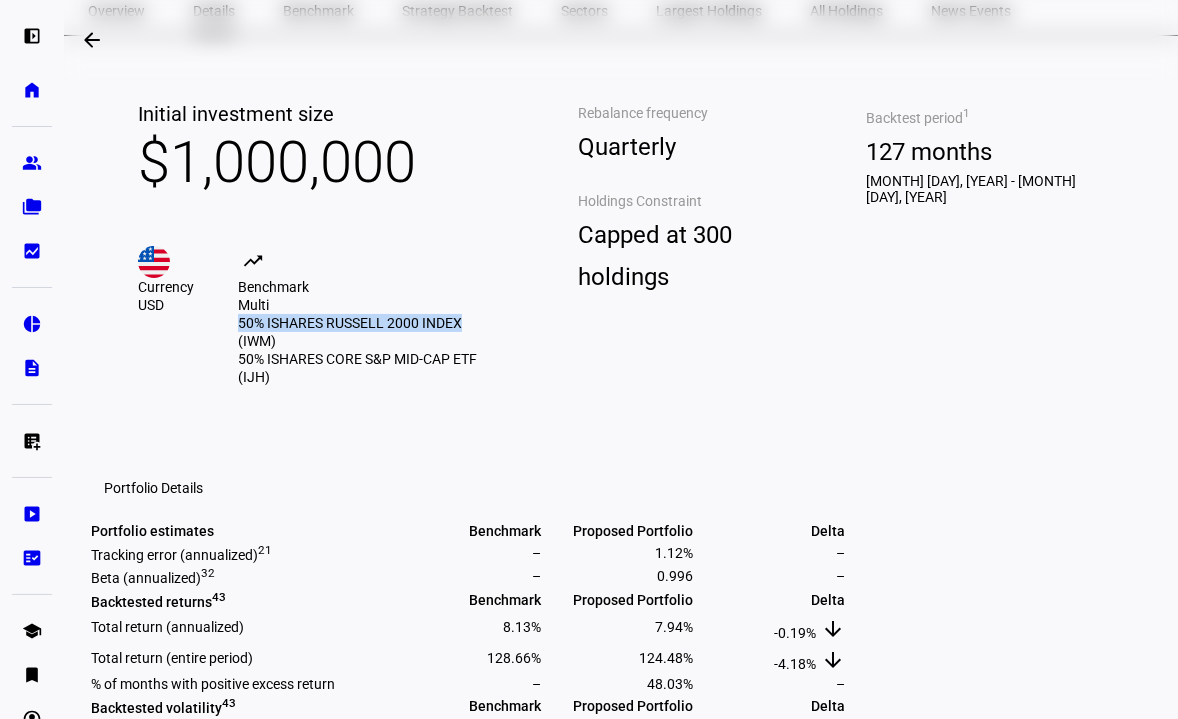 drag, startPoint x: 478, startPoint y: 375, endPoint x: 414, endPoint y: 368, distance: 64.381676 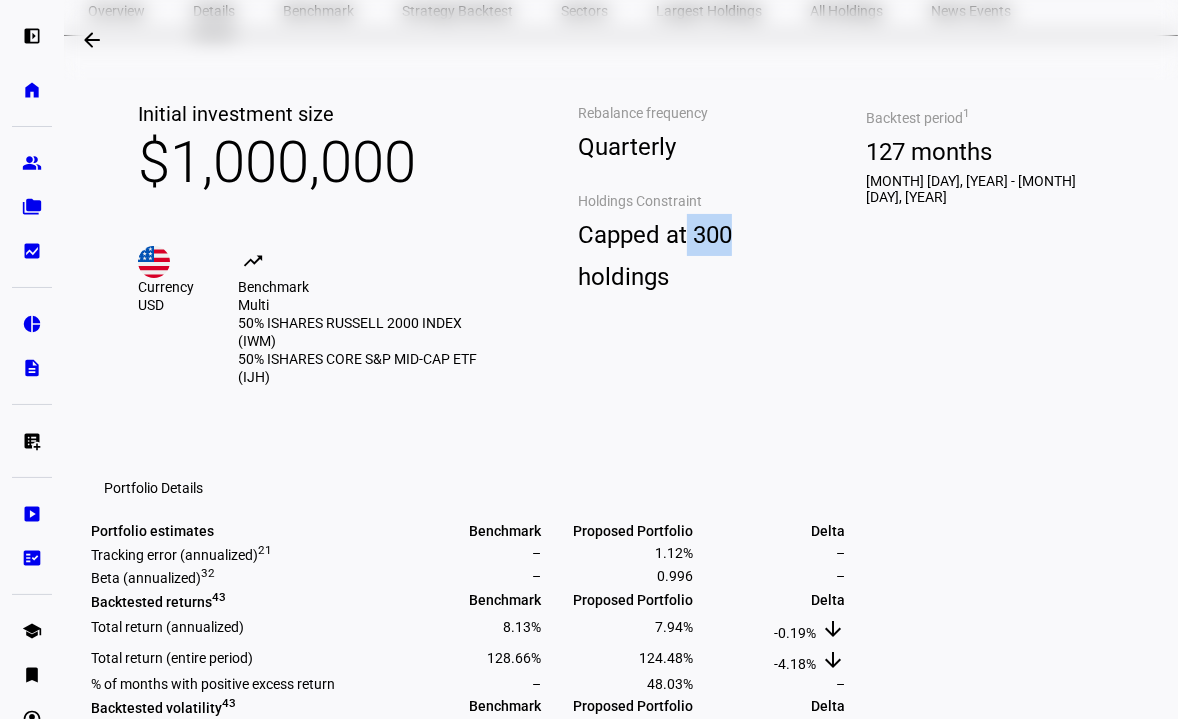 drag, startPoint x: 821, startPoint y: 298, endPoint x: 737, endPoint y: 291, distance: 84.29116 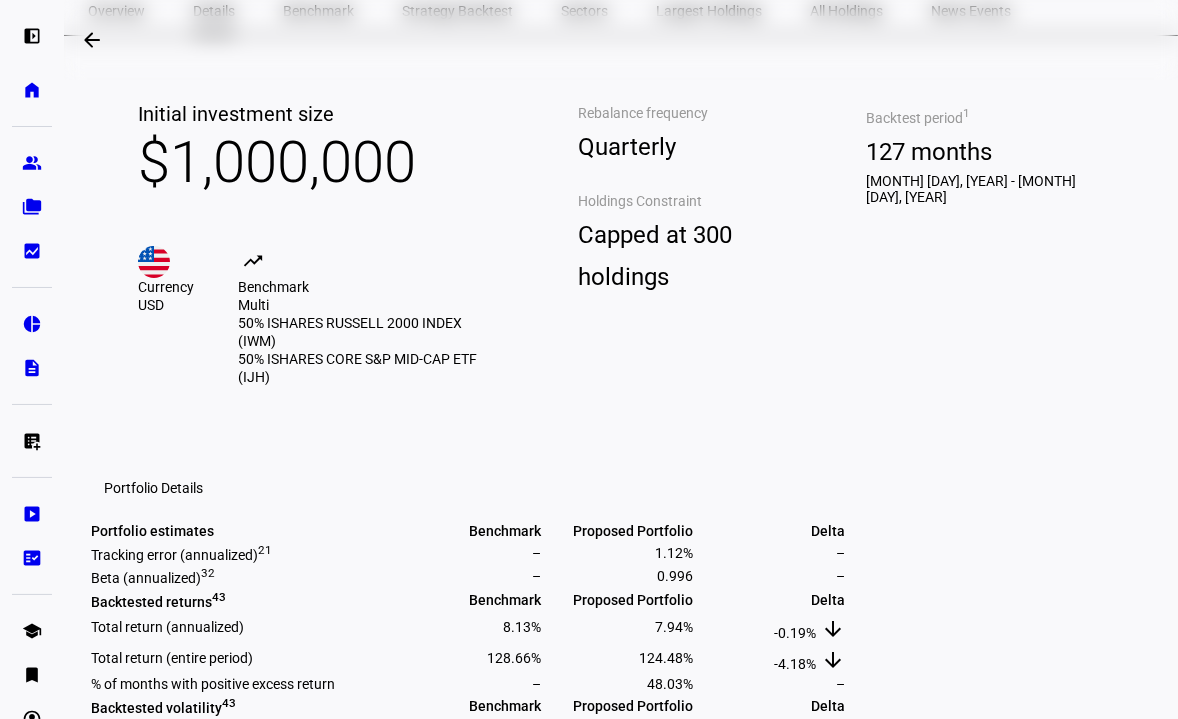 click on "Capped at 300 holdings" 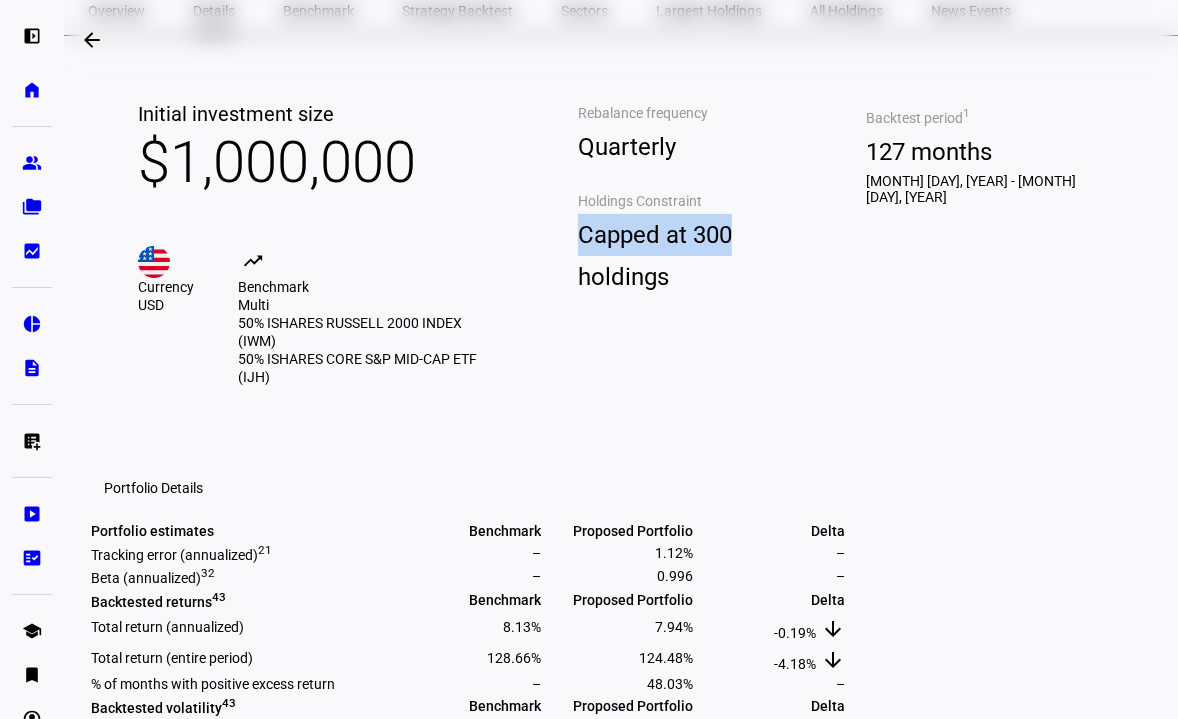 drag, startPoint x: 800, startPoint y: 295, endPoint x: 610, endPoint y: 285, distance: 190.26297 